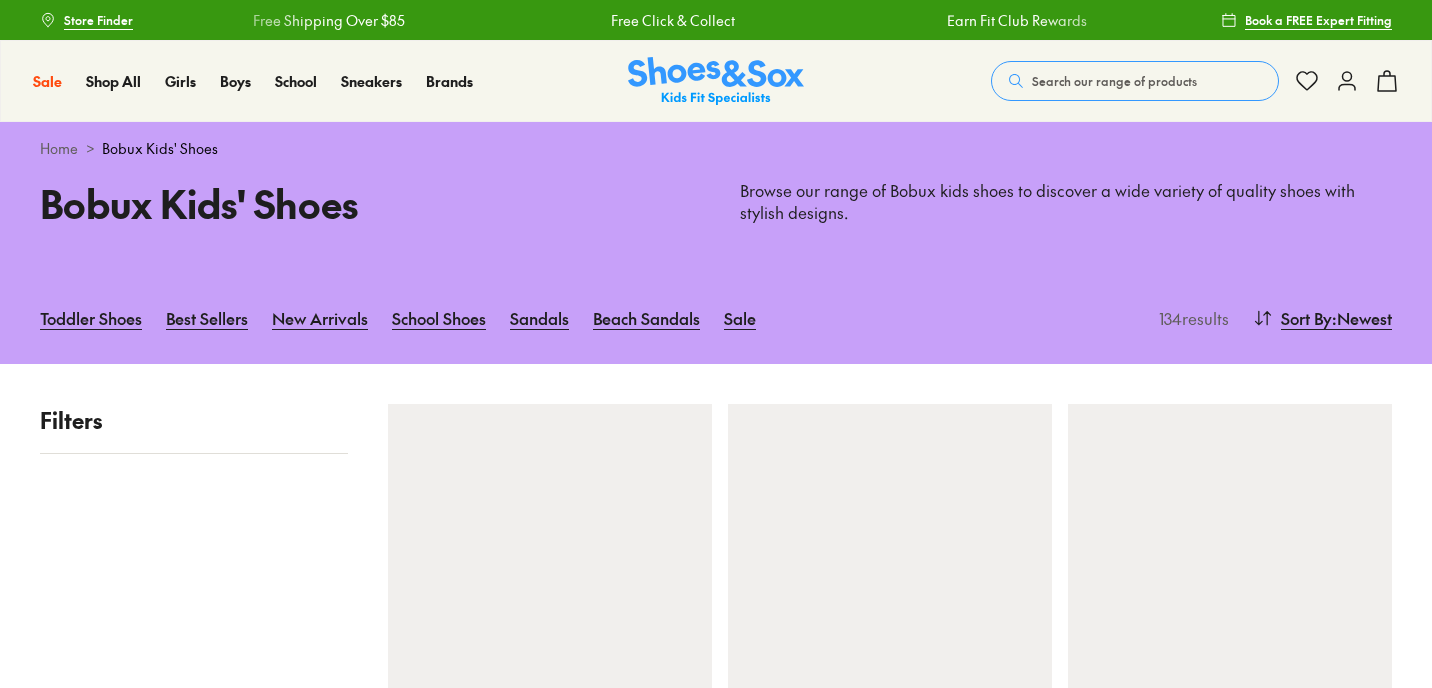 scroll, scrollTop: 0, scrollLeft: 0, axis: both 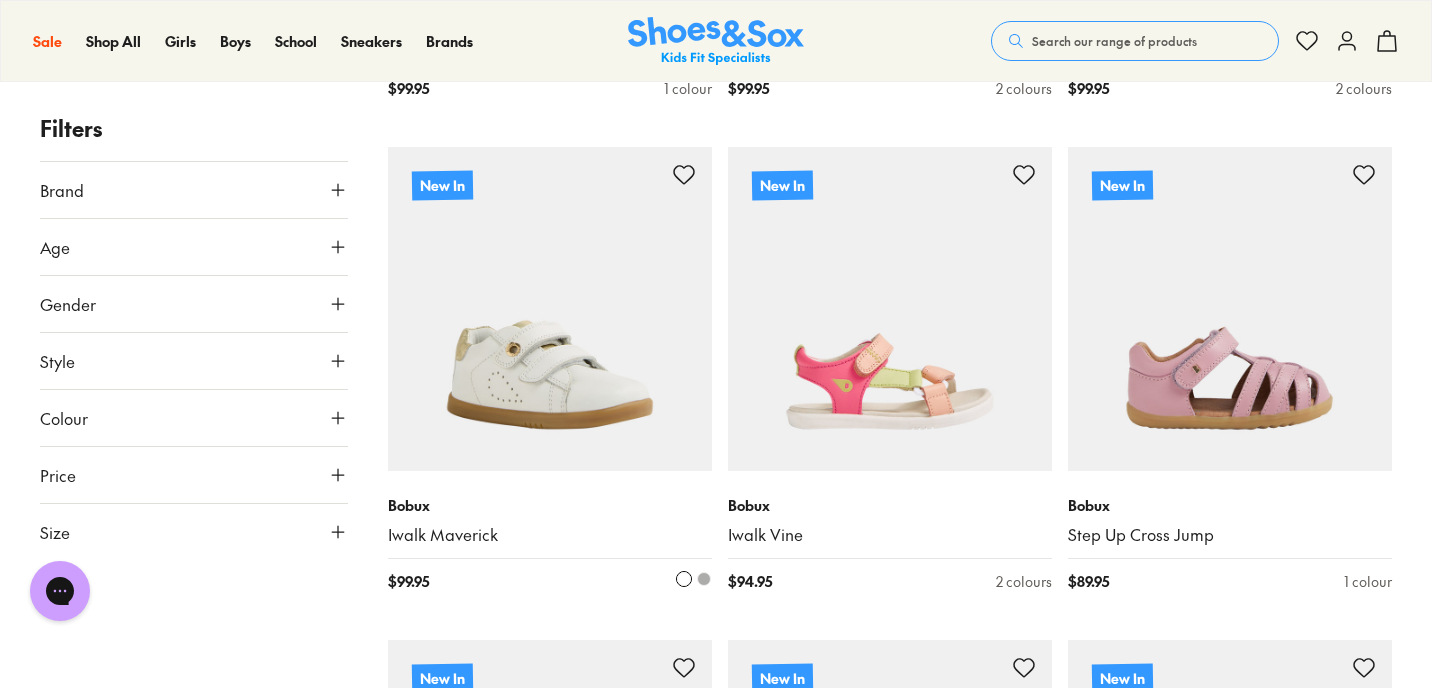 click at bounding box center (550, 309) 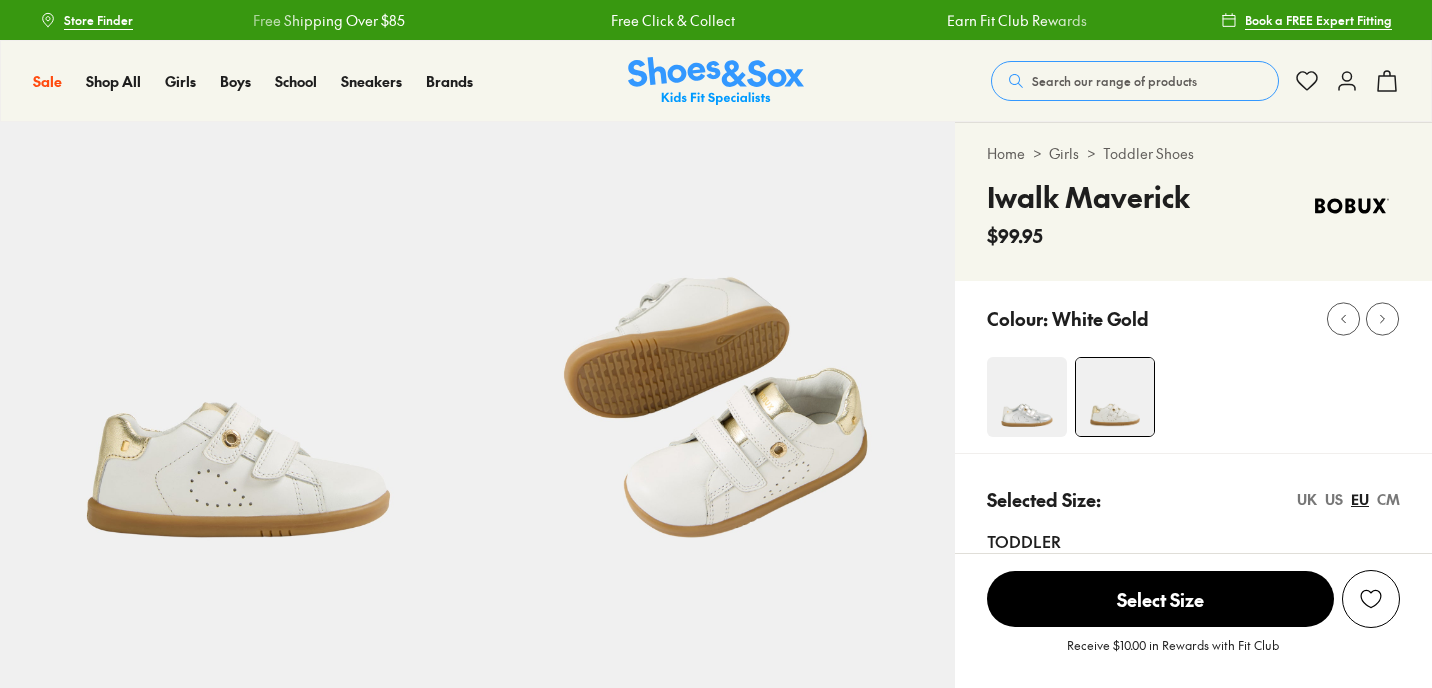 scroll, scrollTop: 0, scrollLeft: 0, axis: both 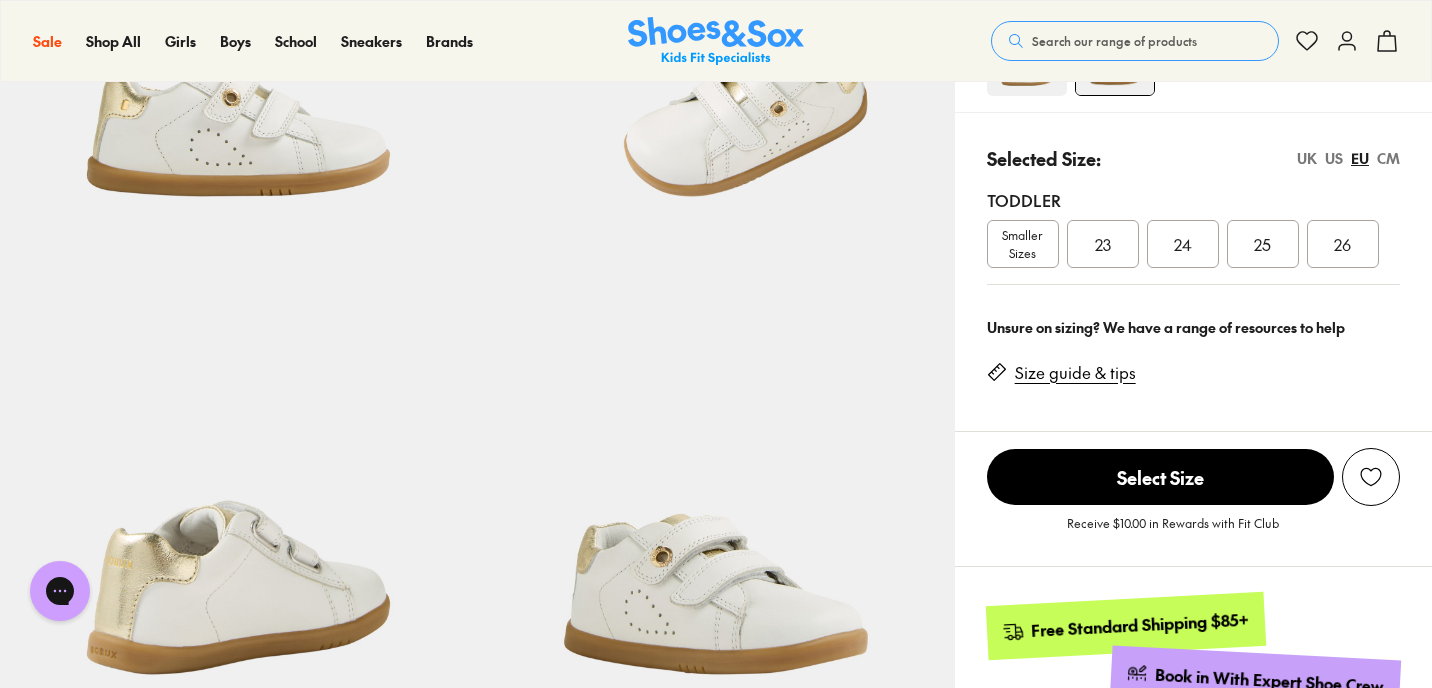 click on "Smaller Sizes" at bounding box center (1023, 244) 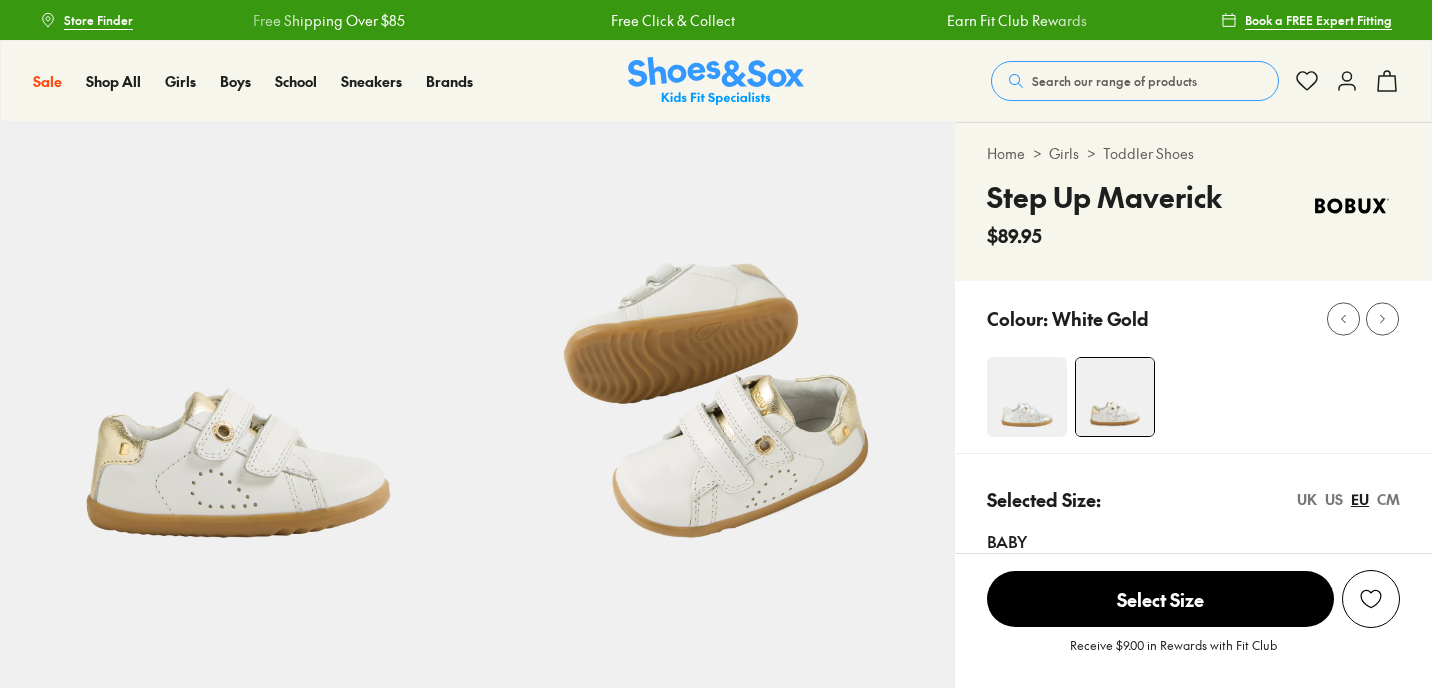 scroll, scrollTop: 0, scrollLeft: 0, axis: both 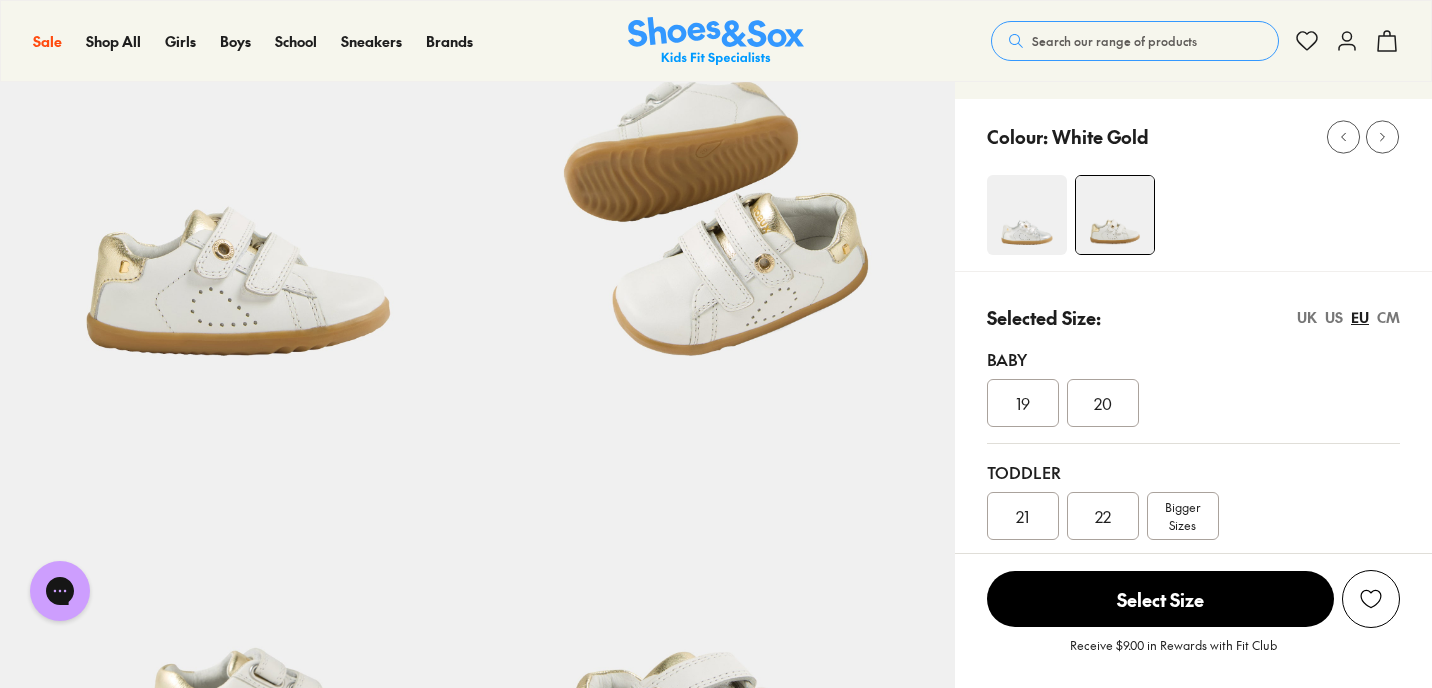 click on "US" at bounding box center [1334, 317] 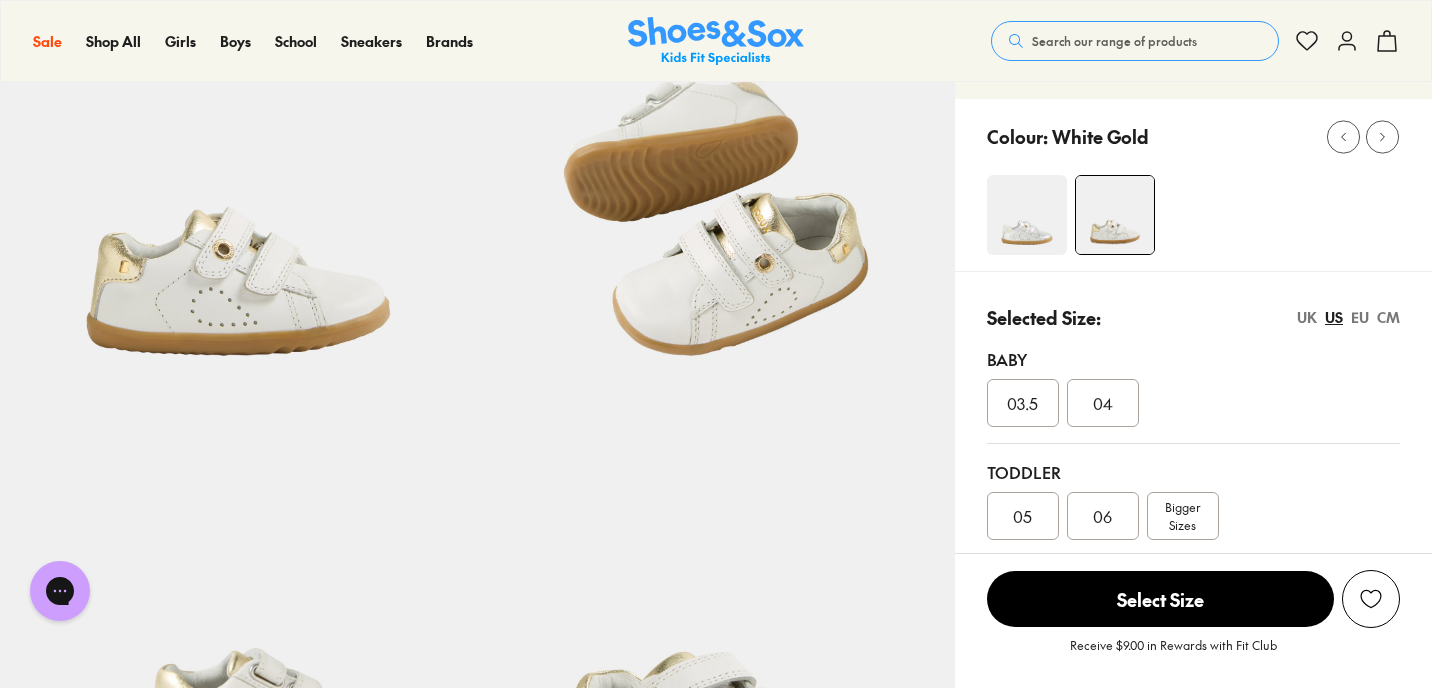 click on "UK" at bounding box center (1307, 317) 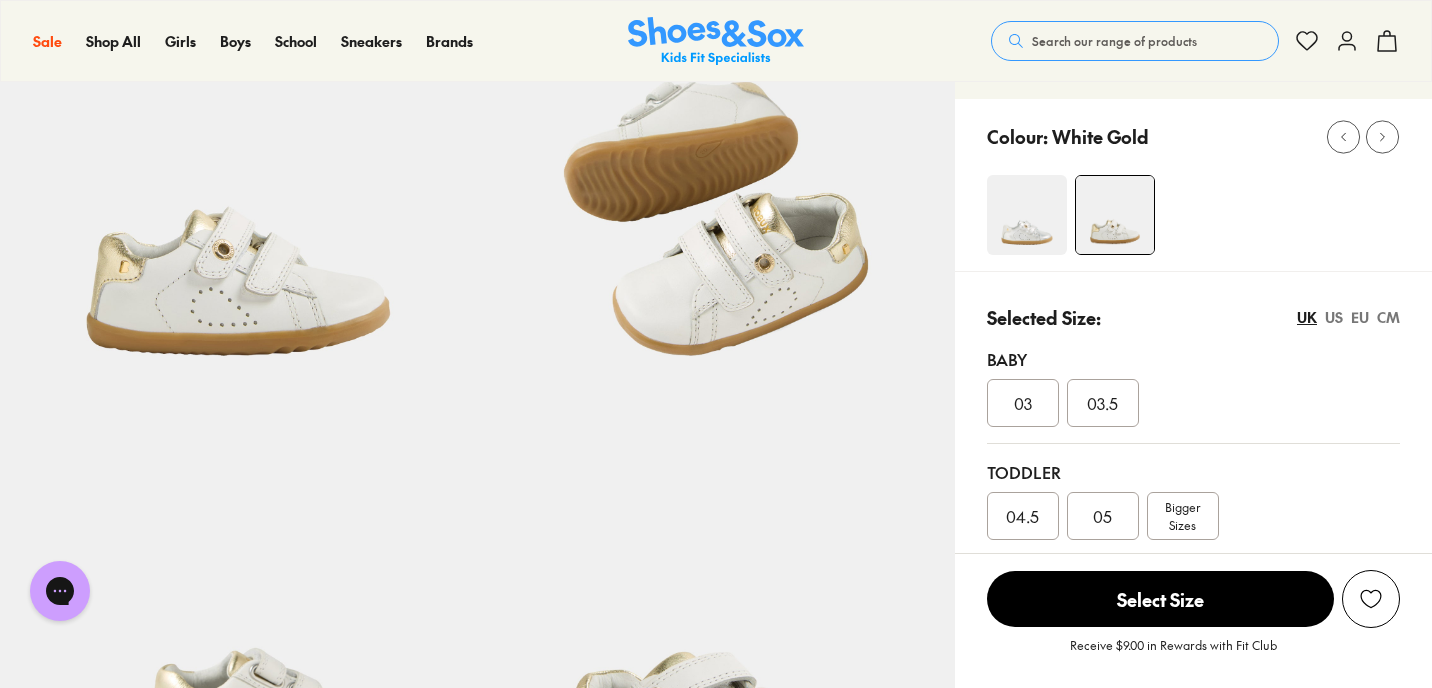 click on "EU" at bounding box center [1360, 317] 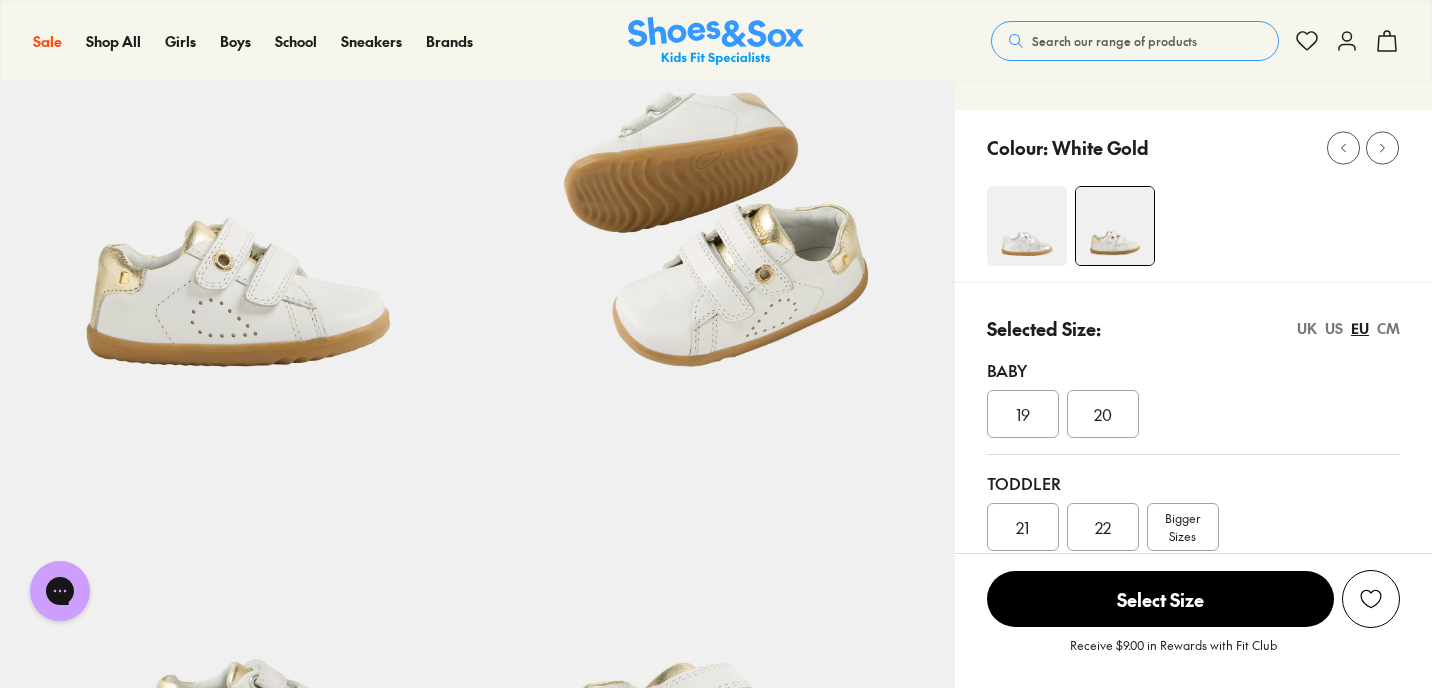 scroll, scrollTop: 170, scrollLeft: 0, axis: vertical 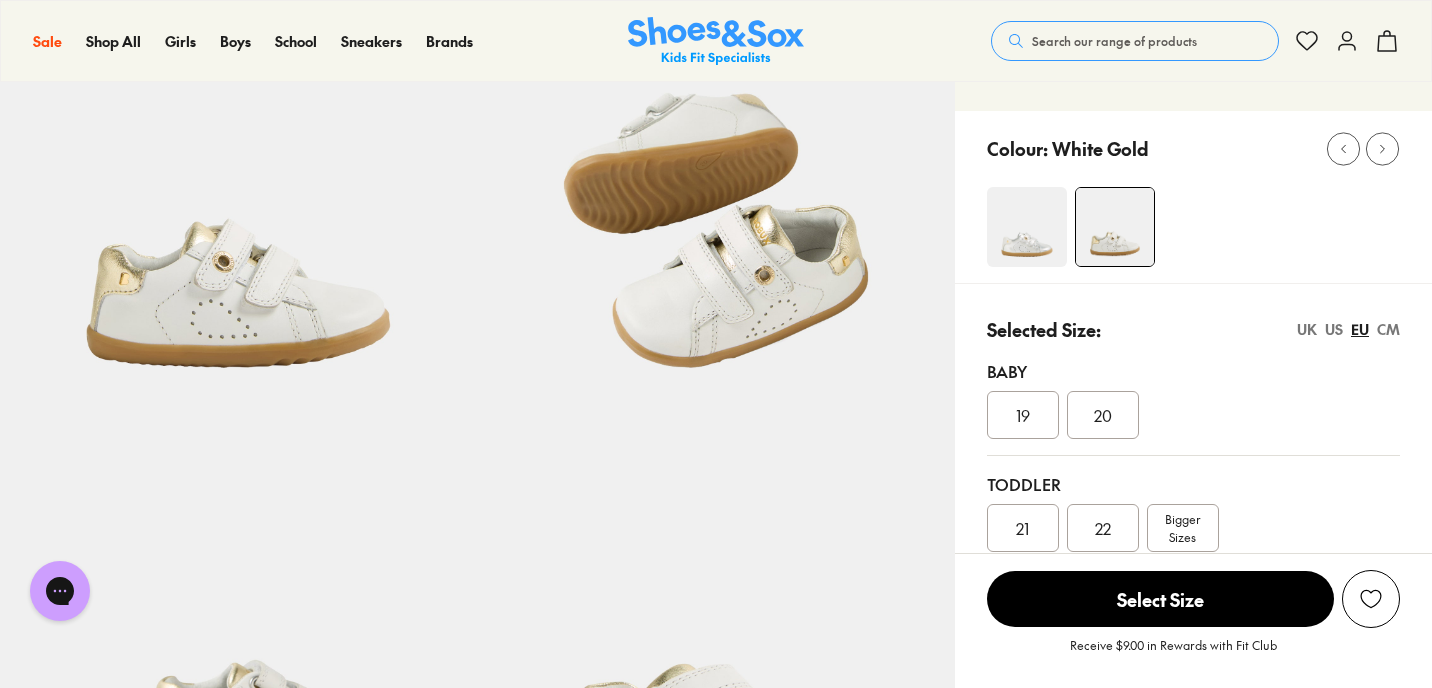 click on "CM" at bounding box center [1388, 329] 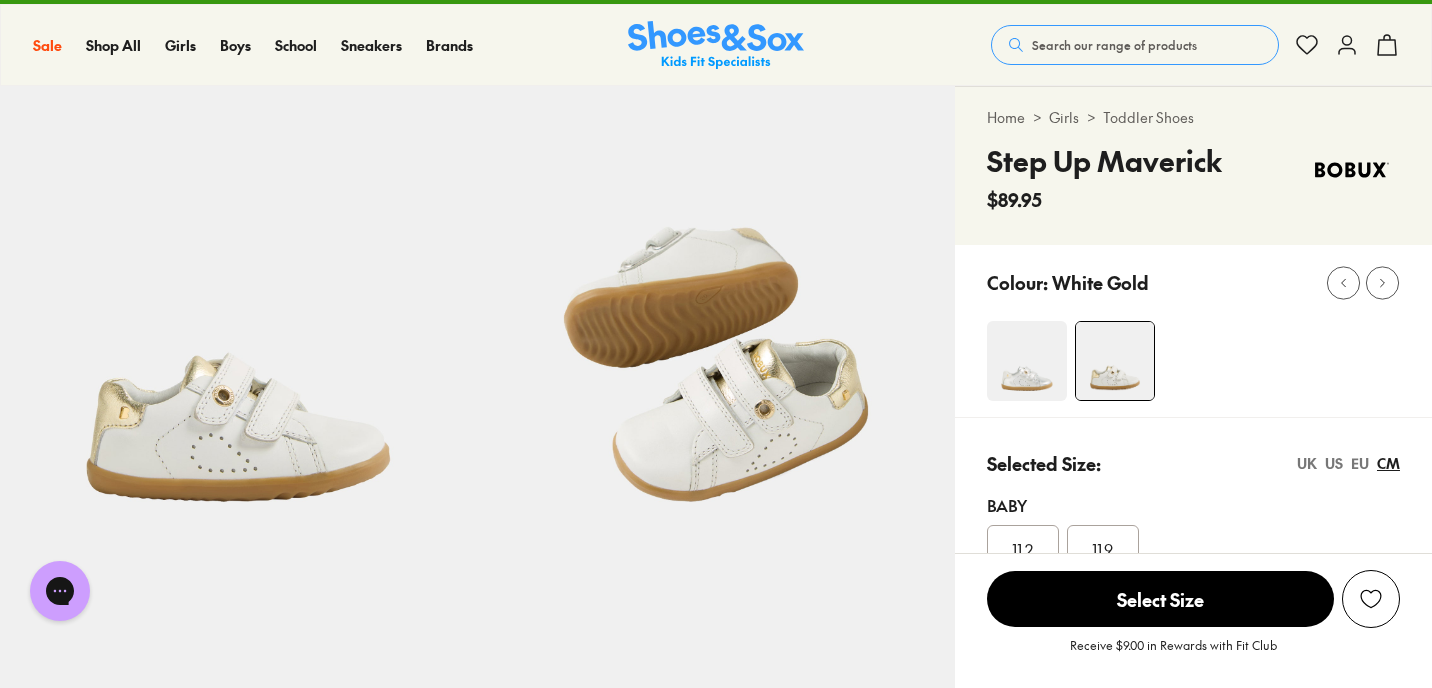 scroll, scrollTop: 0, scrollLeft: 0, axis: both 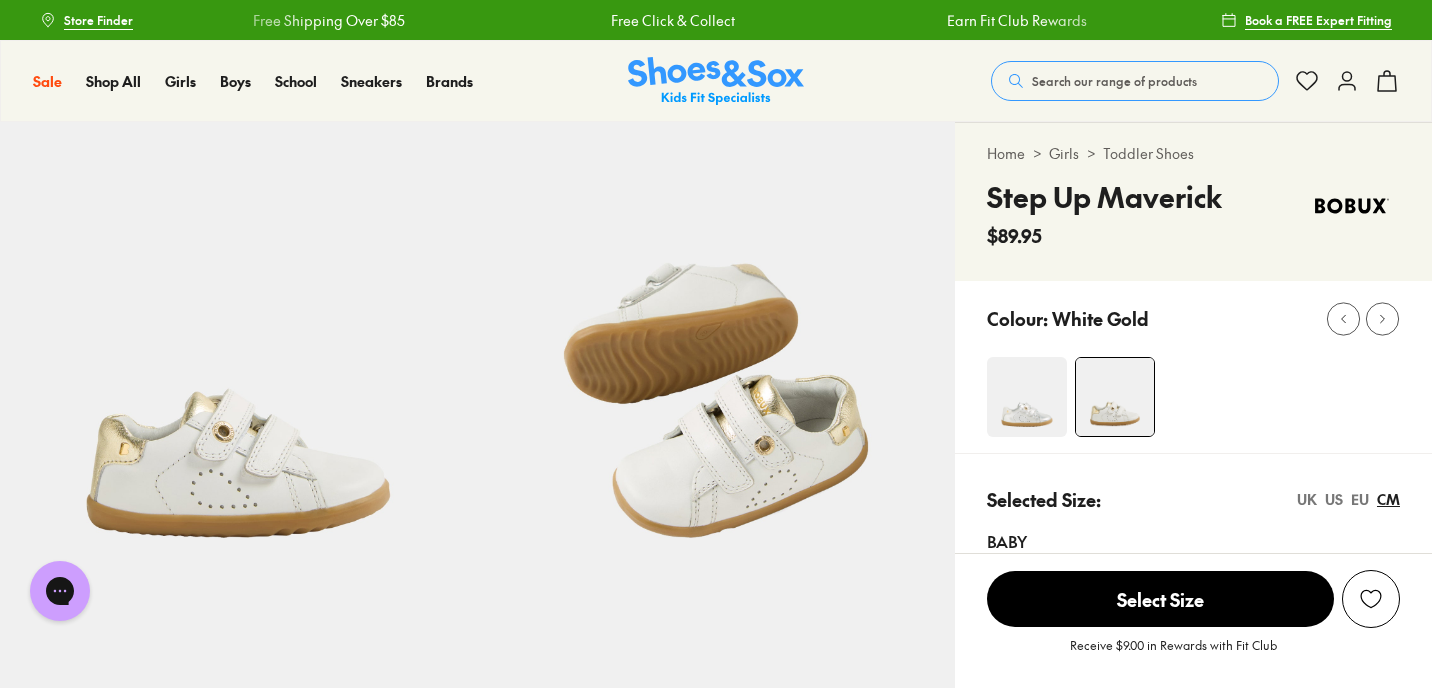 click 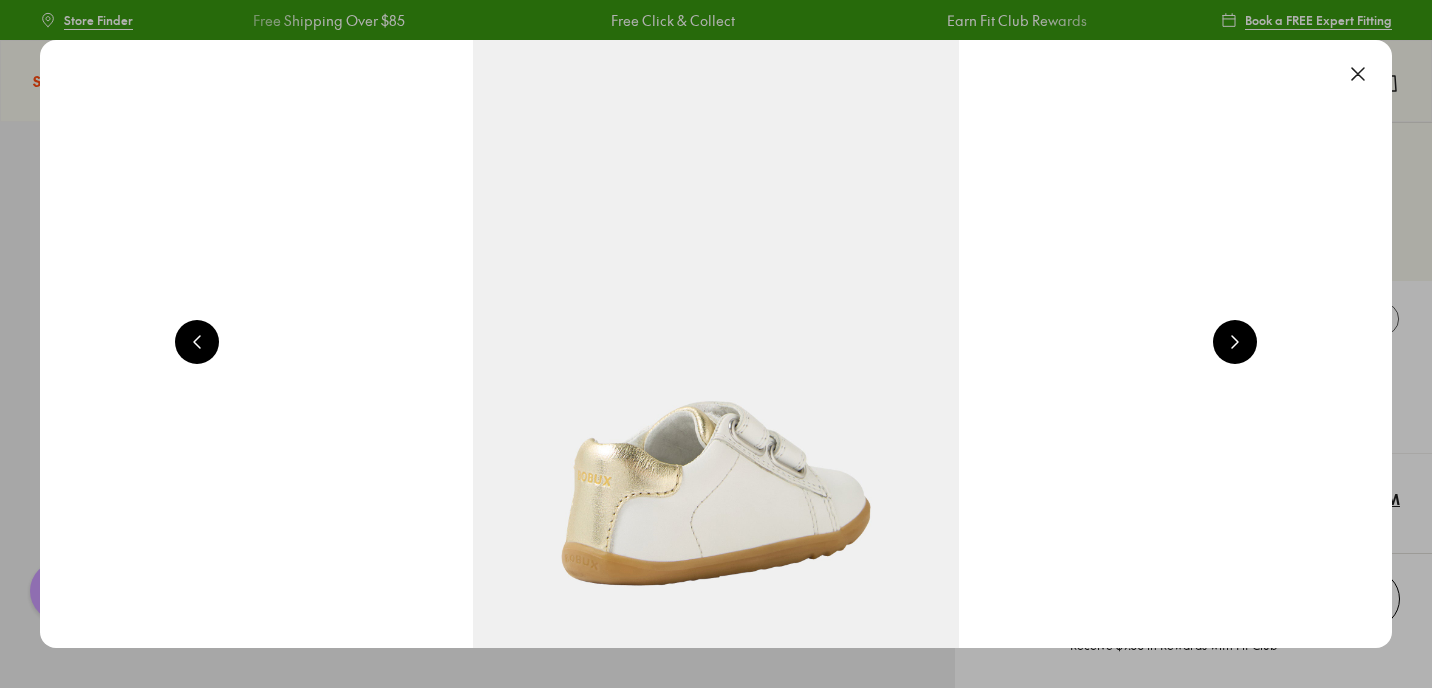 scroll, scrollTop: 0, scrollLeft: 1360, axis: horizontal 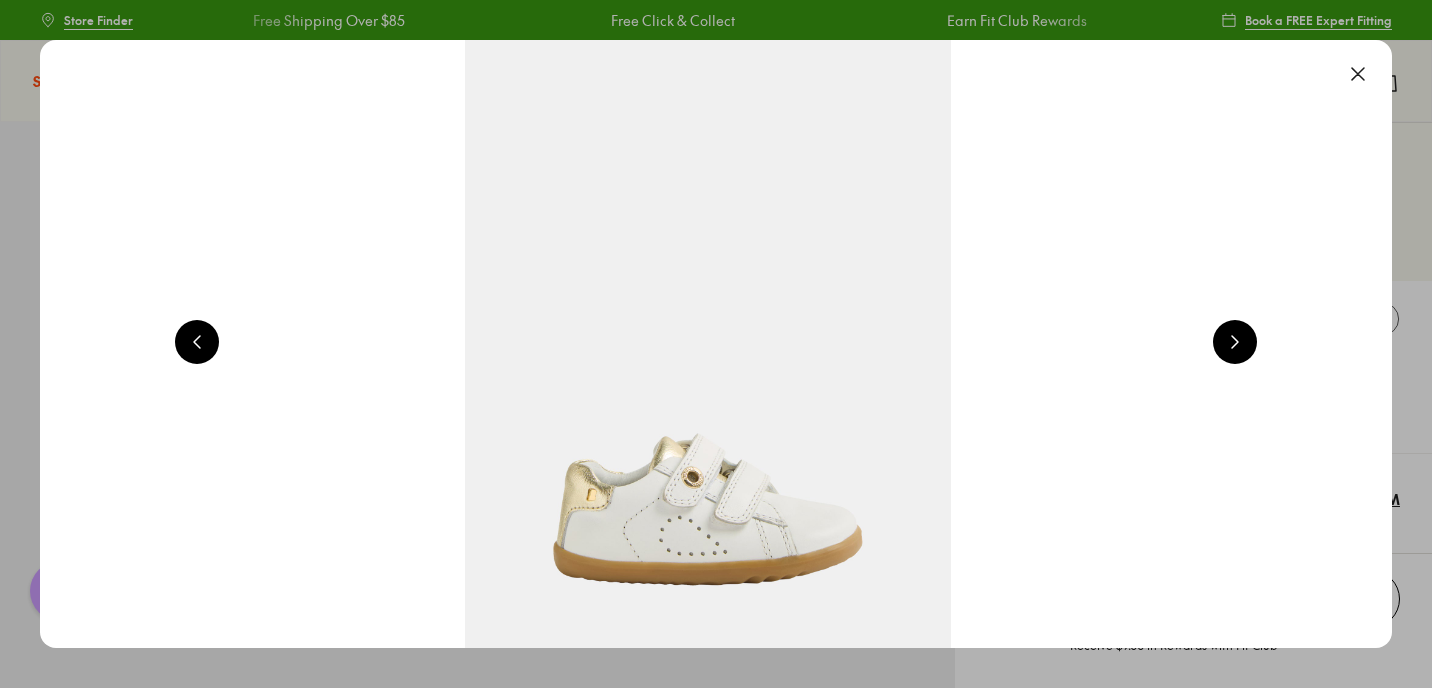 click at bounding box center [708, 344] 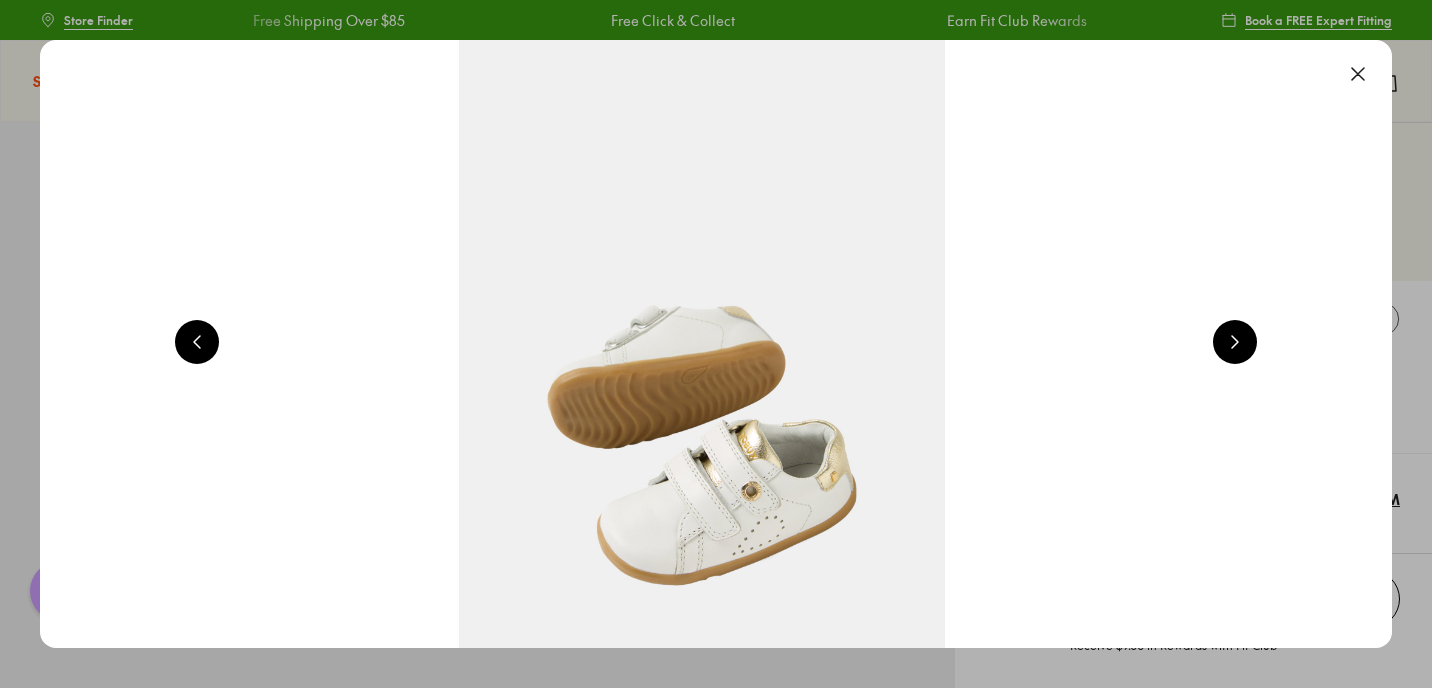 scroll, scrollTop: 0, scrollLeft: 2720, axis: horizontal 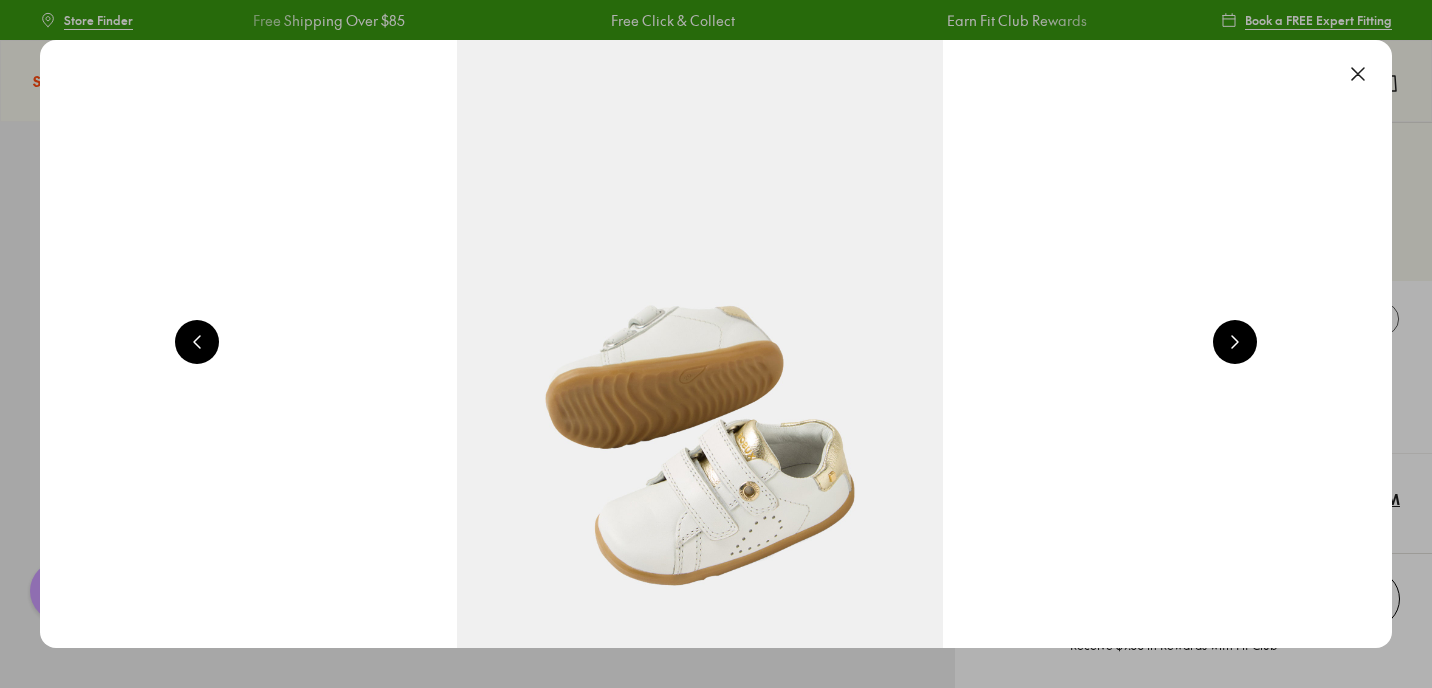 click at bounding box center (197, 342) 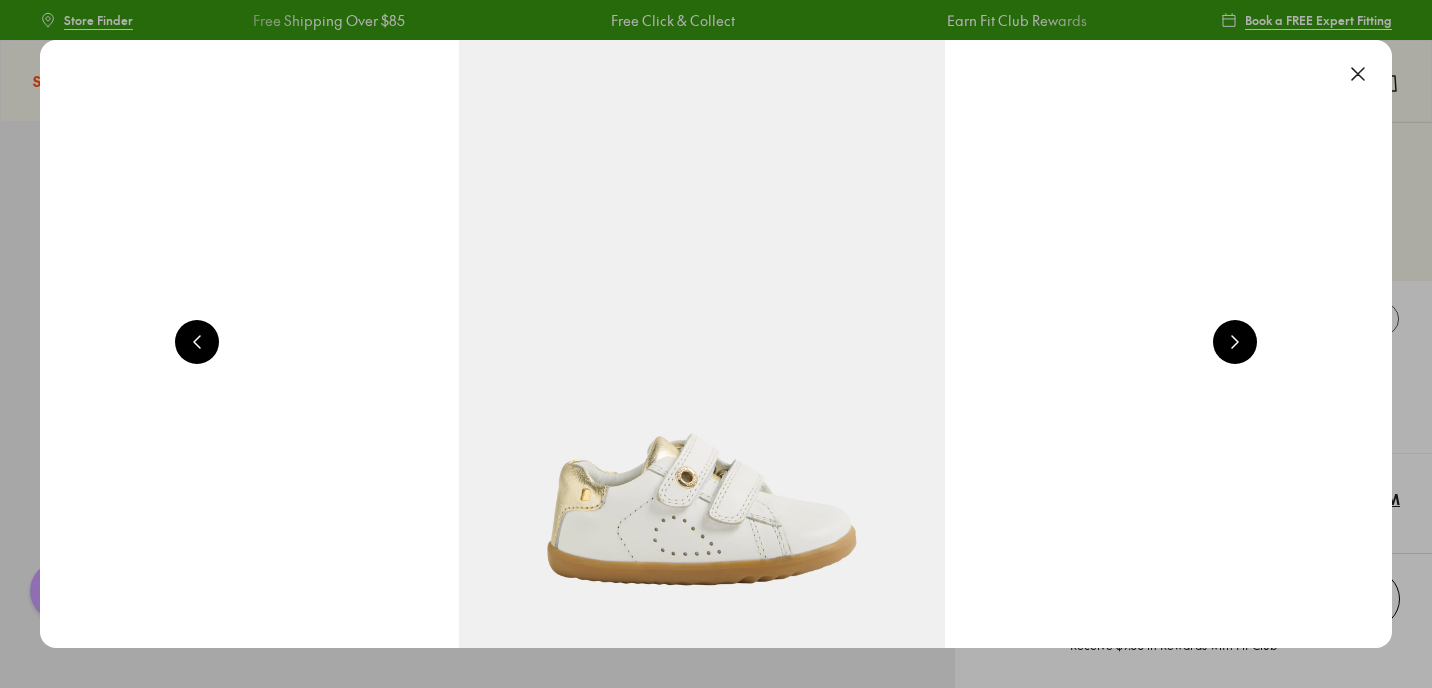 scroll, scrollTop: 0, scrollLeft: 1360, axis: horizontal 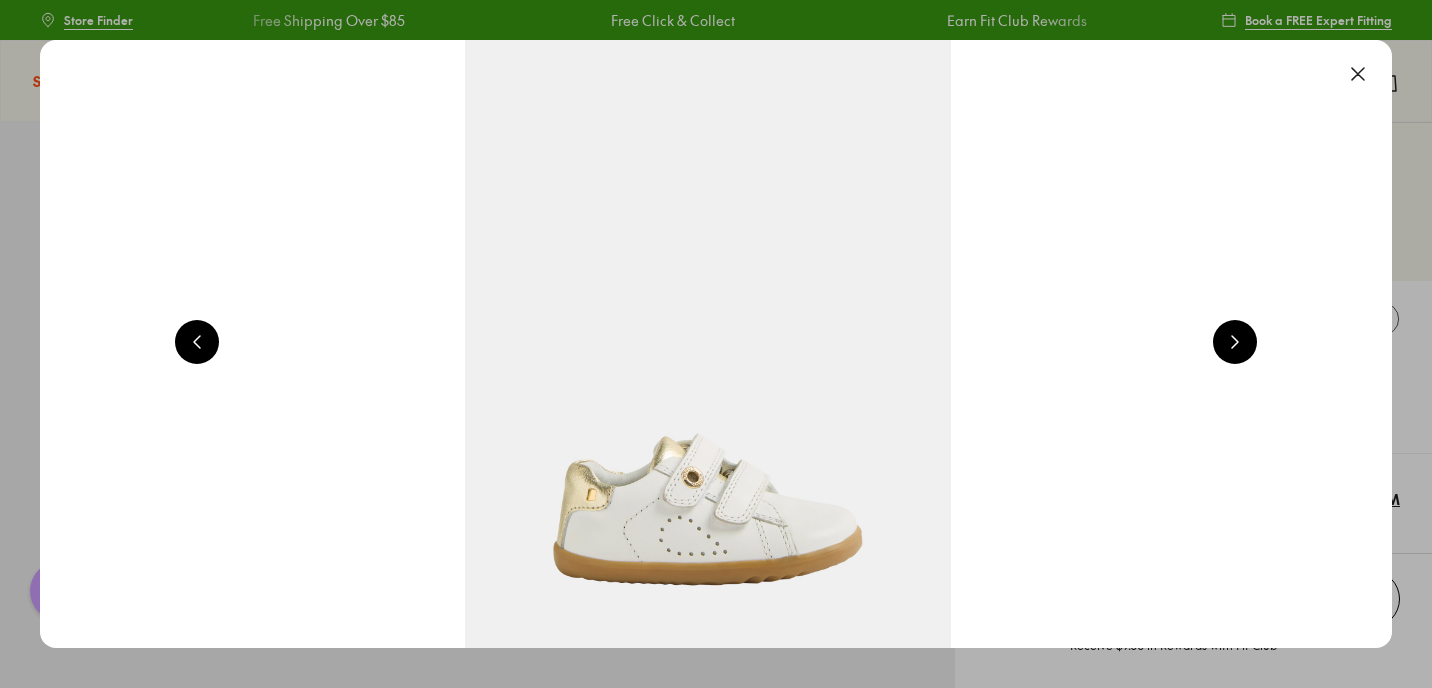 click at bounding box center (1235, 342) 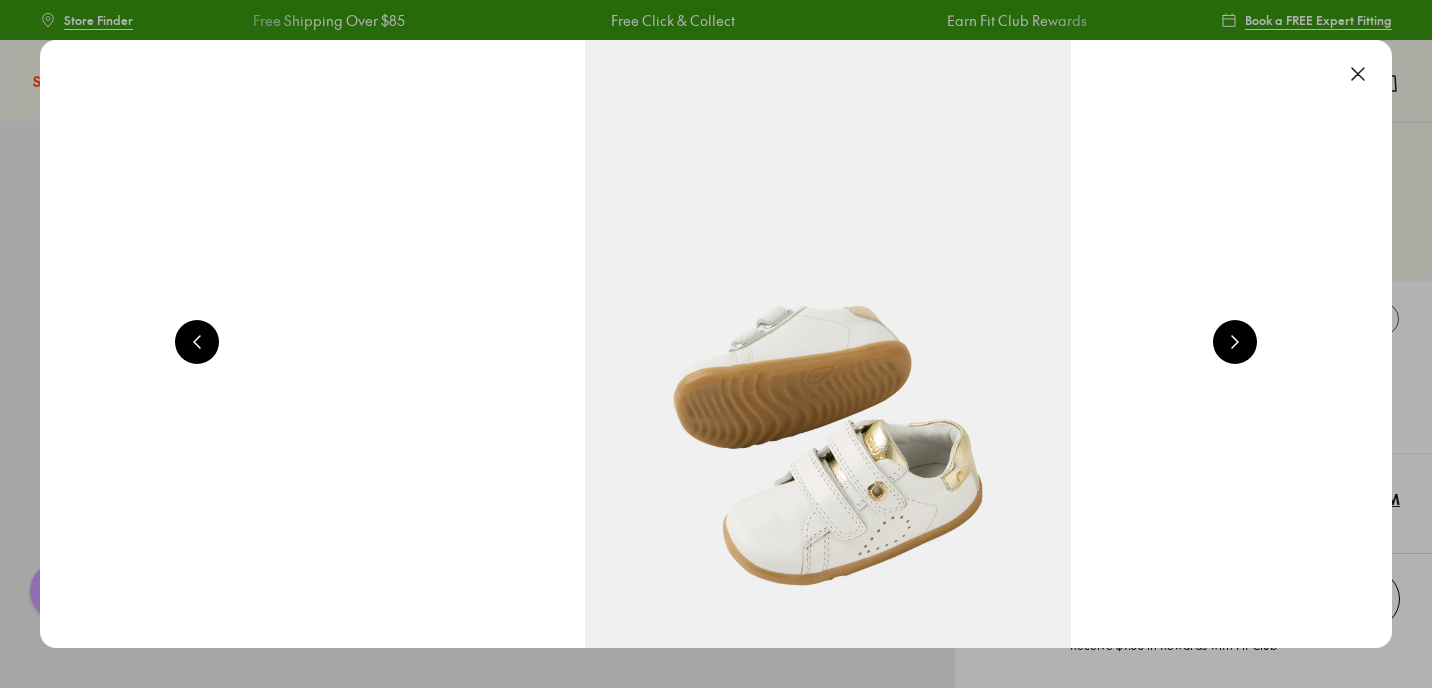scroll, scrollTop: 0, scrollLeft: 2720, axis: horizontal 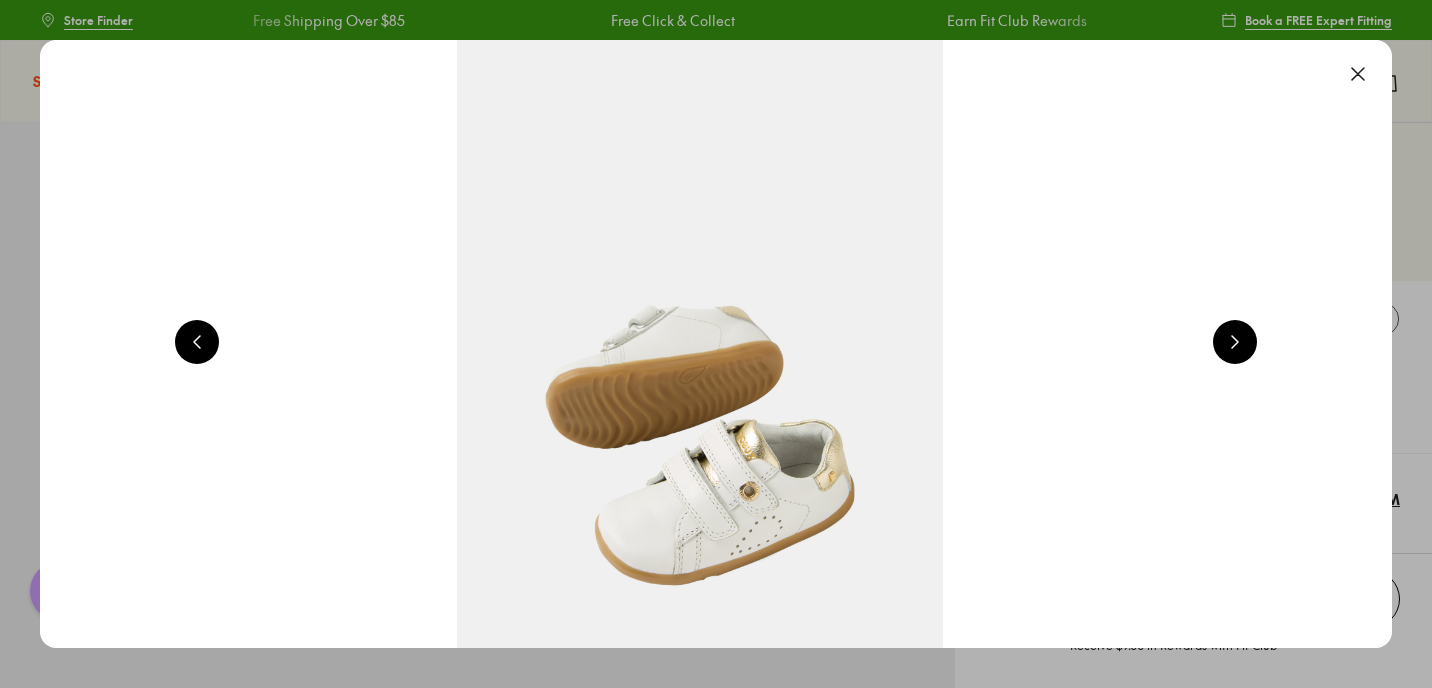 click at bounding box center (1235, 342) 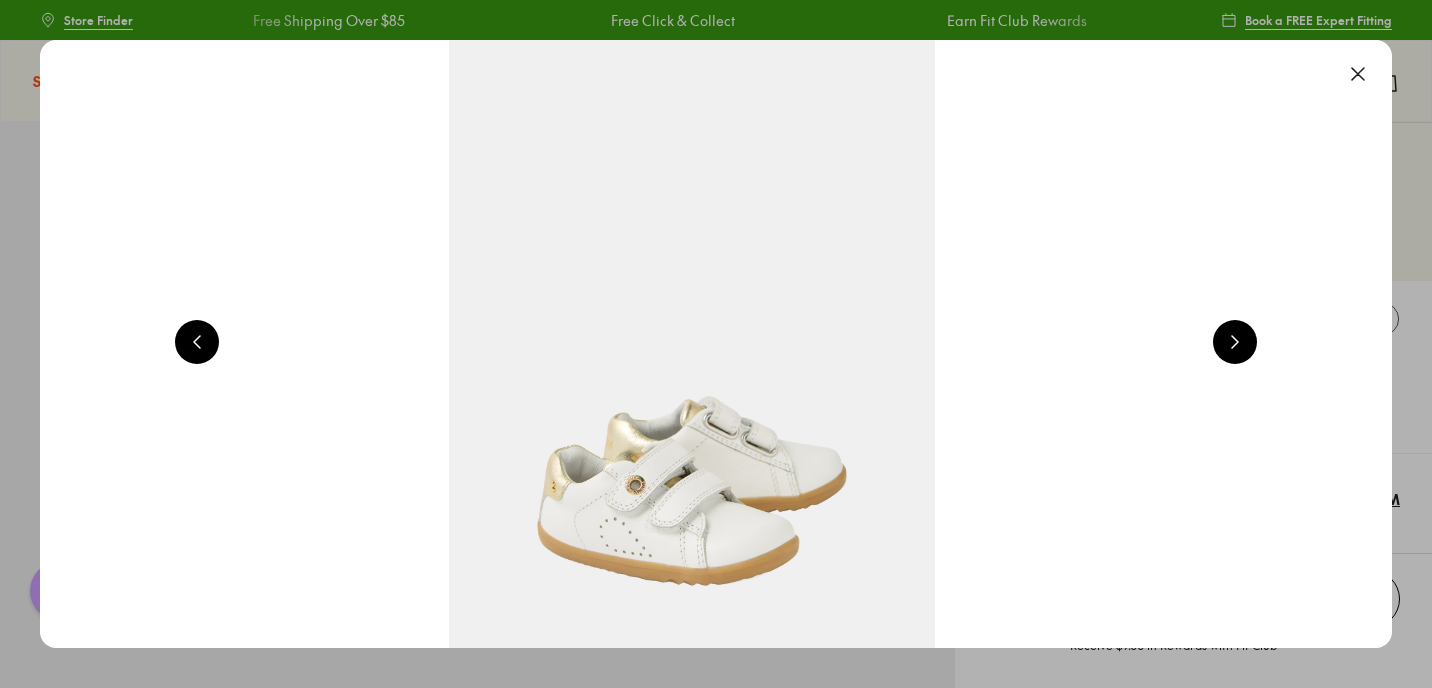 click at bounding box center (1235, 342) 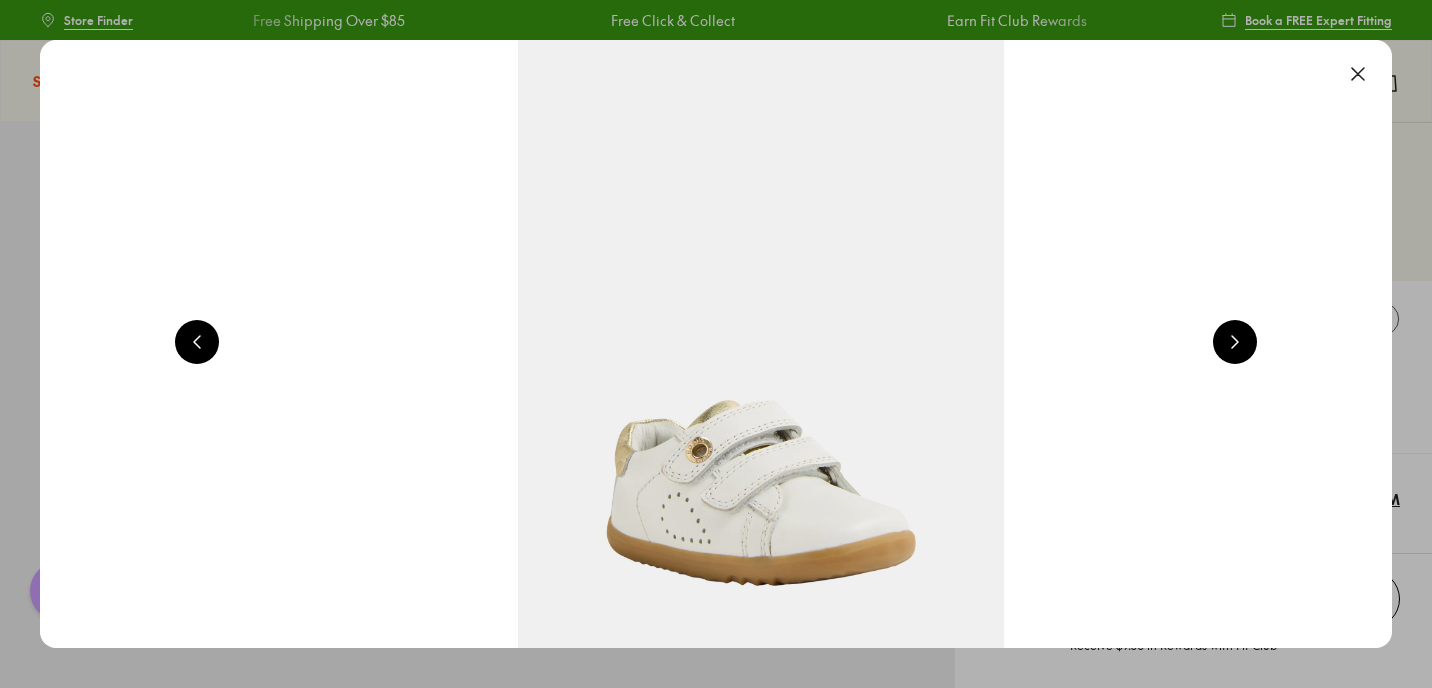 scroll, scrollTop: 0, scrollLeft: 5440, axis: horizontal 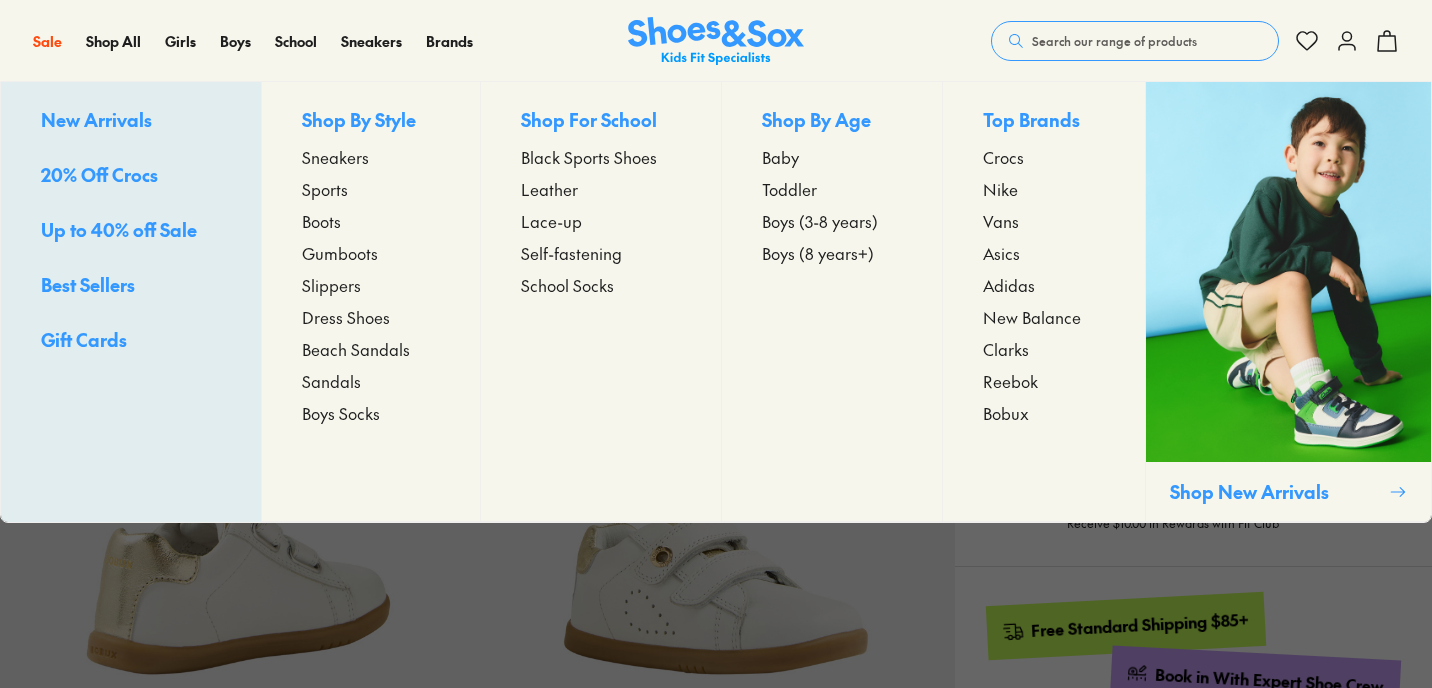 select on "*" 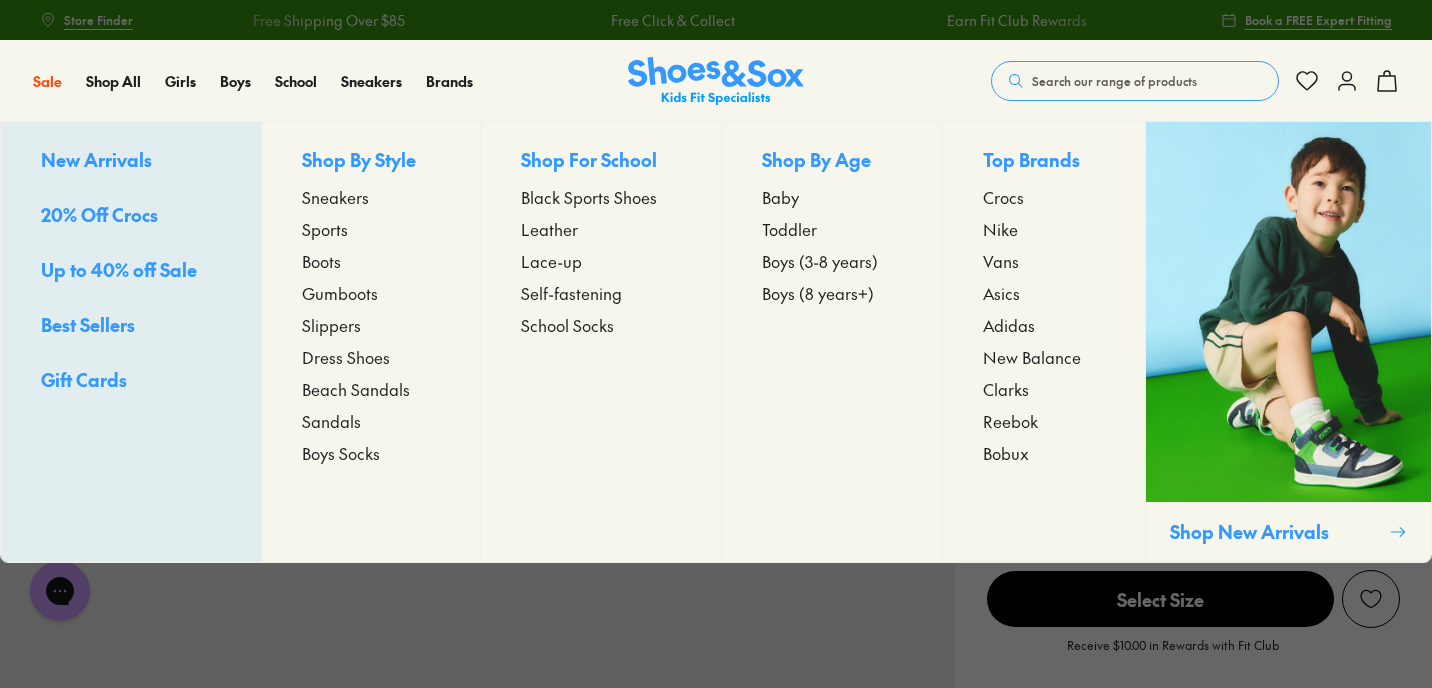 scroll, scrollTop: 0, scrollLeft: 0, axis: both 